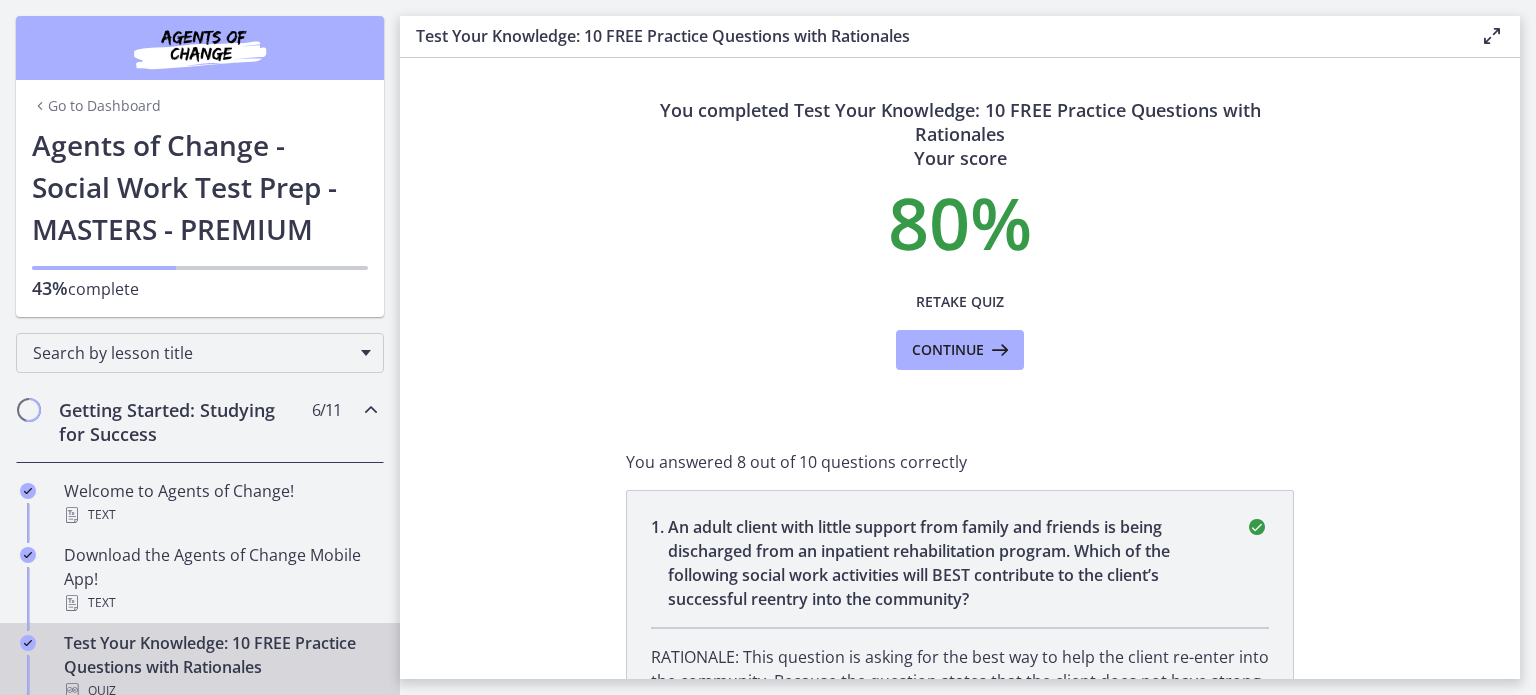 scroll, scrollTop: 0, scrollLeft: 0, axis: both 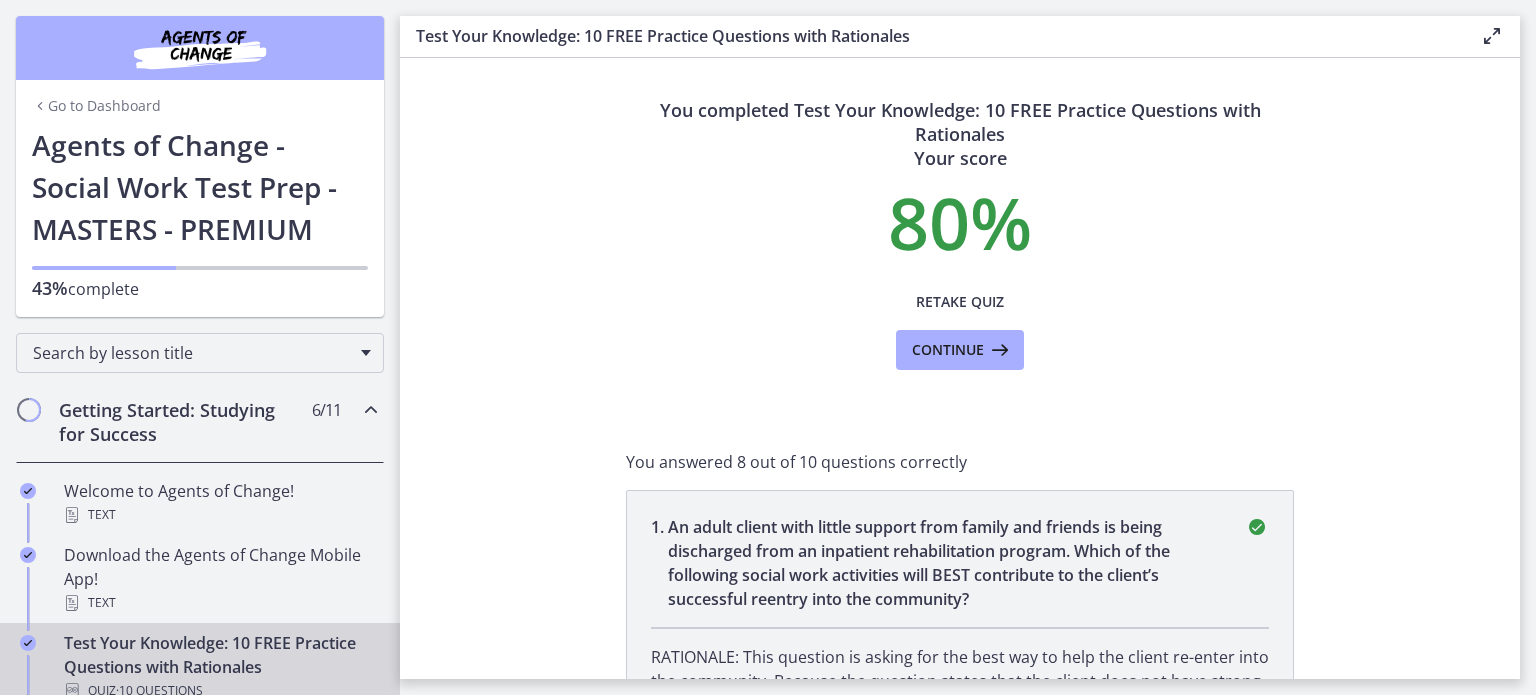 click on "Go to Dashboard" at bounding box center [96, 106] 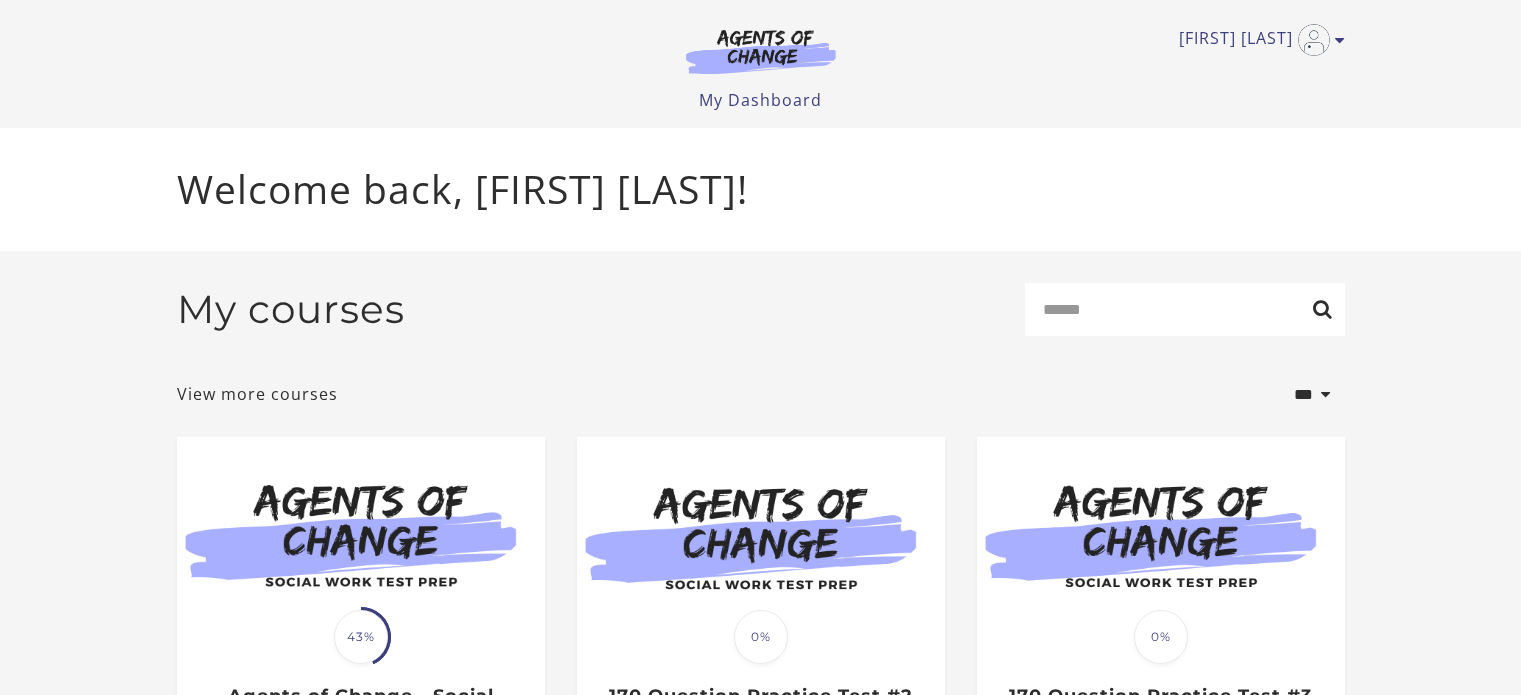 scroll, scrollTop: 0, scrollLeft: 0, axis: both 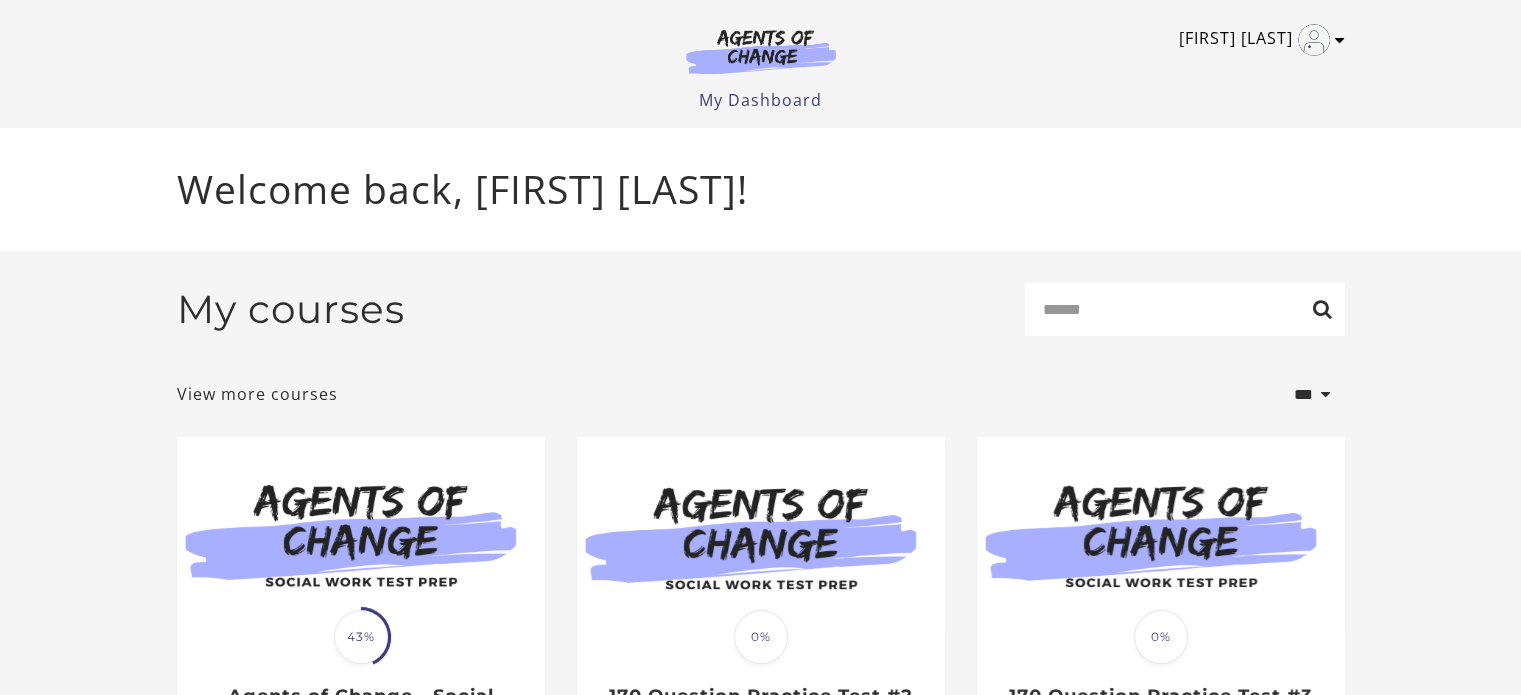 click on "[FIRST] [LAST]" at bounding box center [1257, 40] 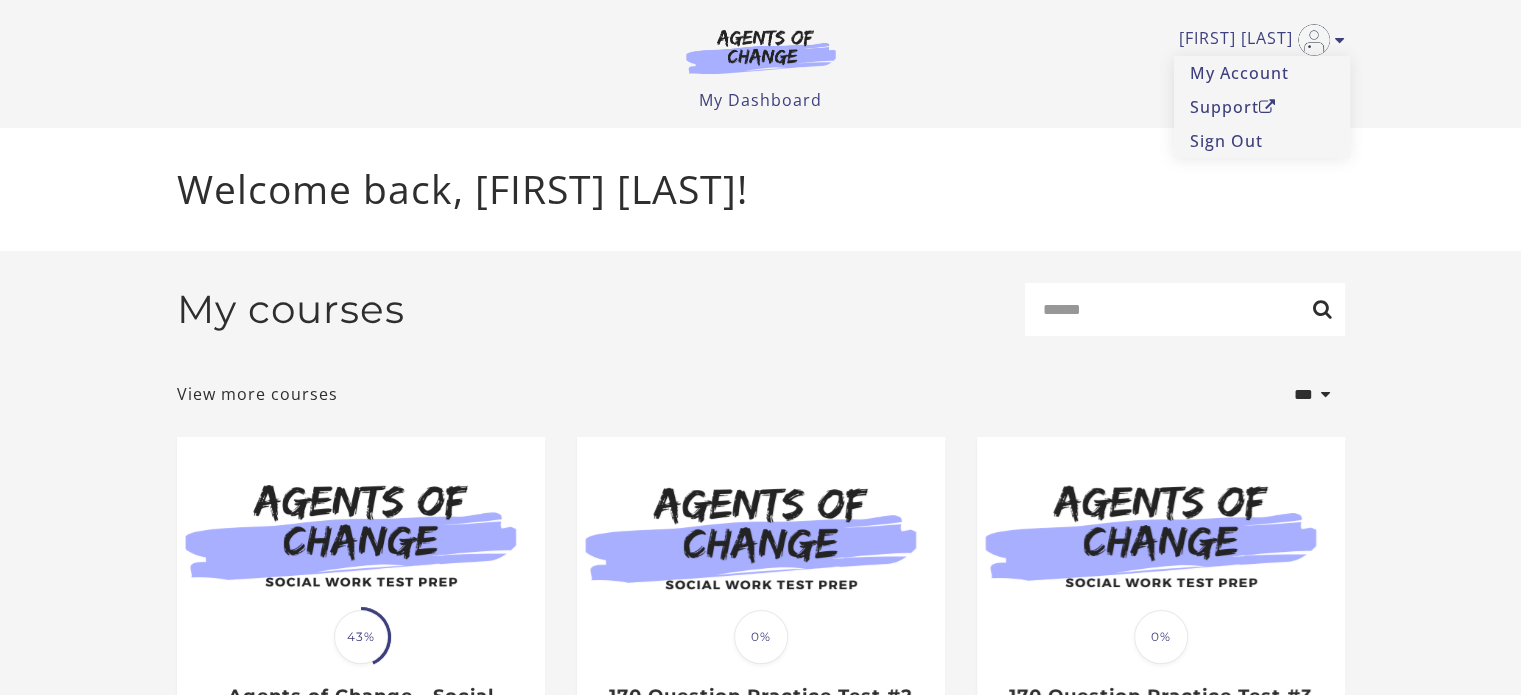 click on "Welcome back, Yueh o  L!" at bounding box center (761, 189) 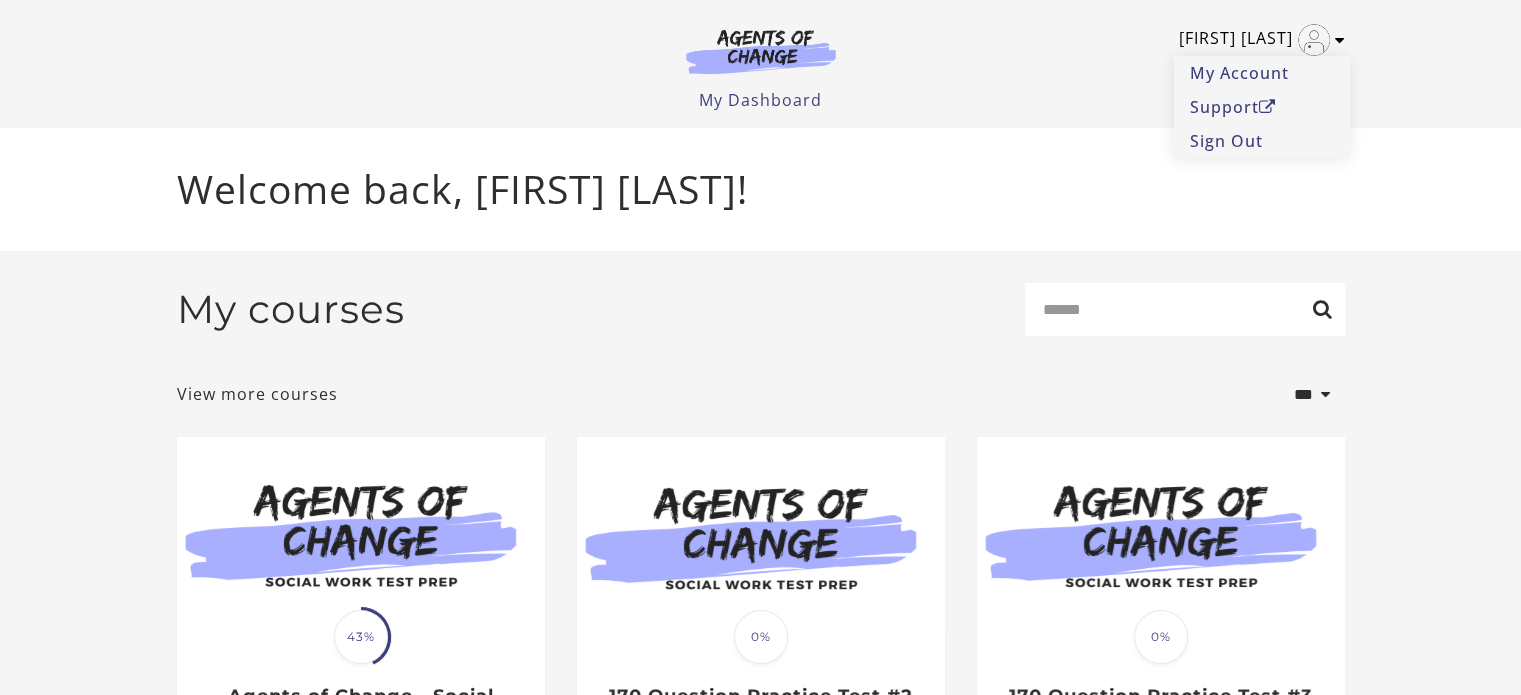 click at bounding box center [1340, 40] 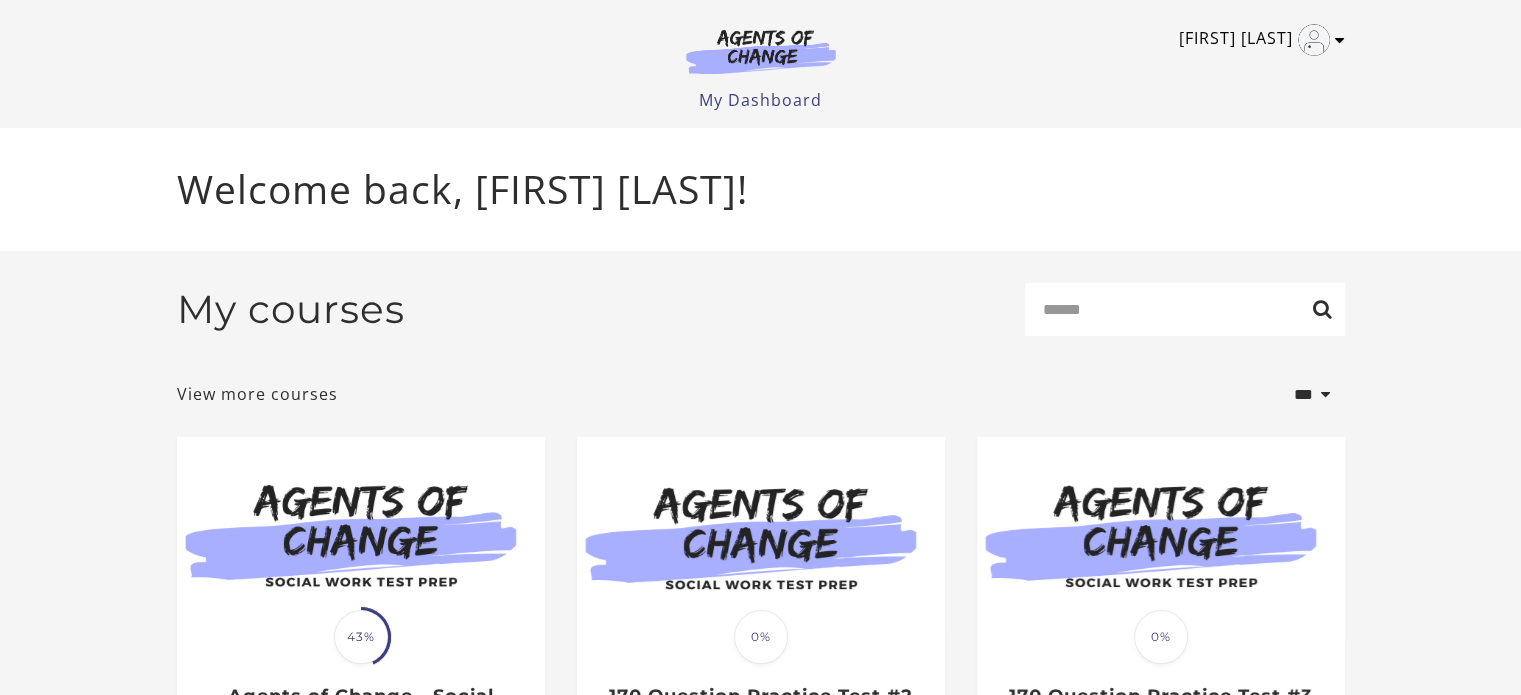 click at bounding box center (1340, 40) 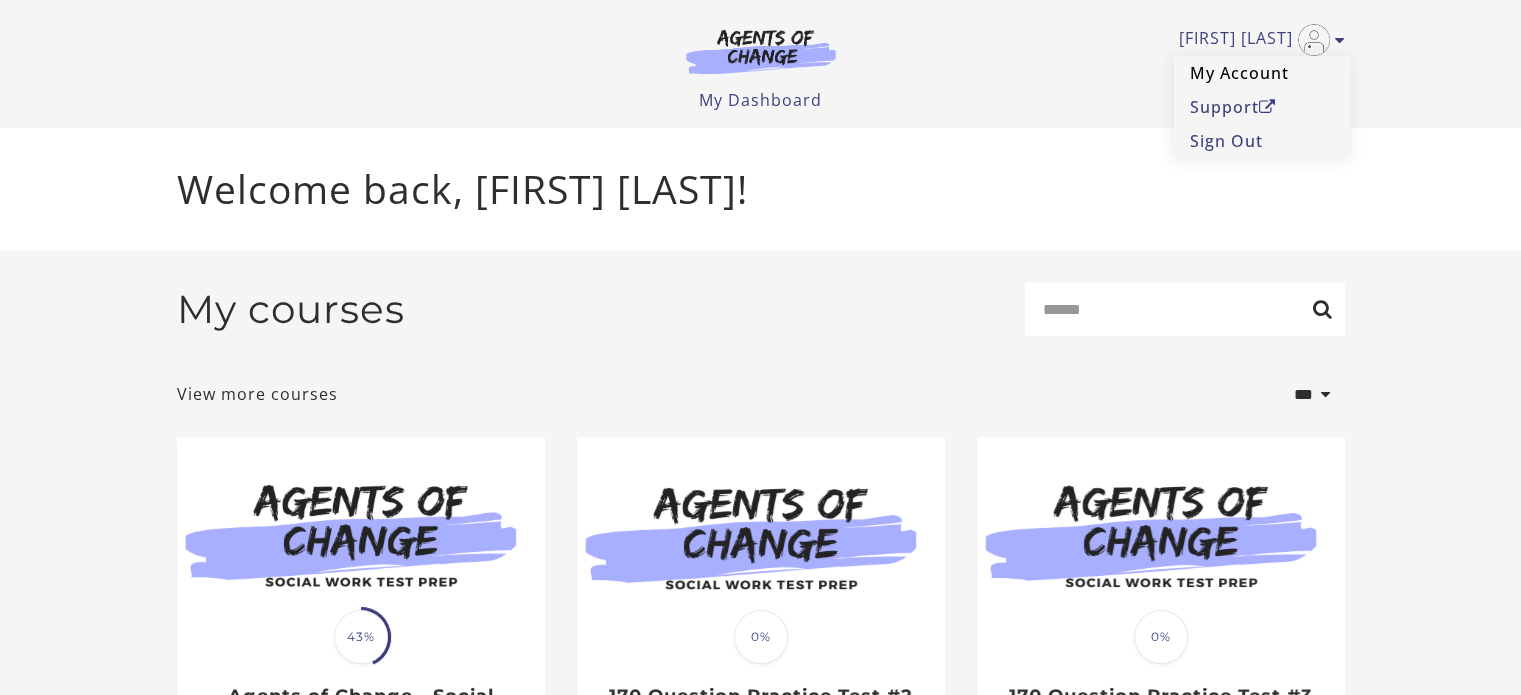 click on "My Account" at bounding box center (1262, 73) 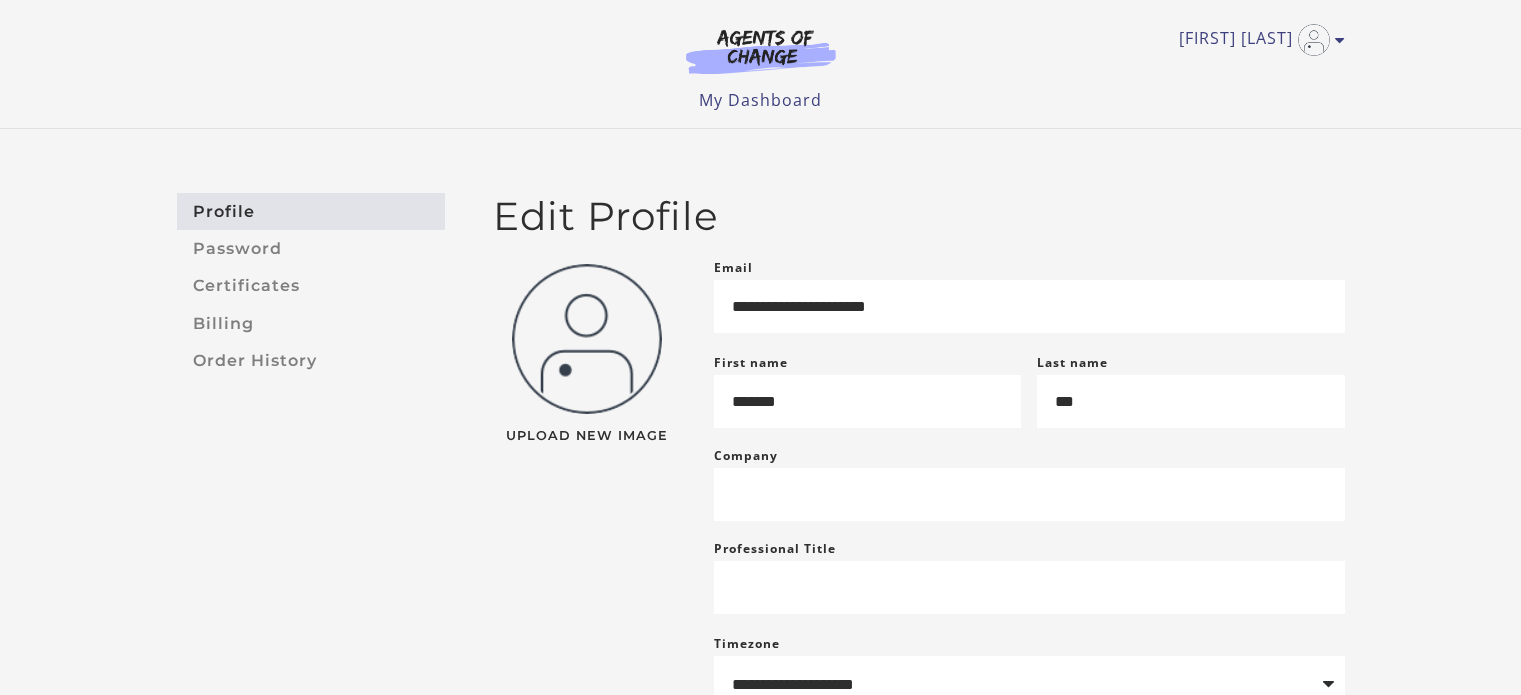 scroll, scrollTop: 0, scrollLeft: 0, axis: both 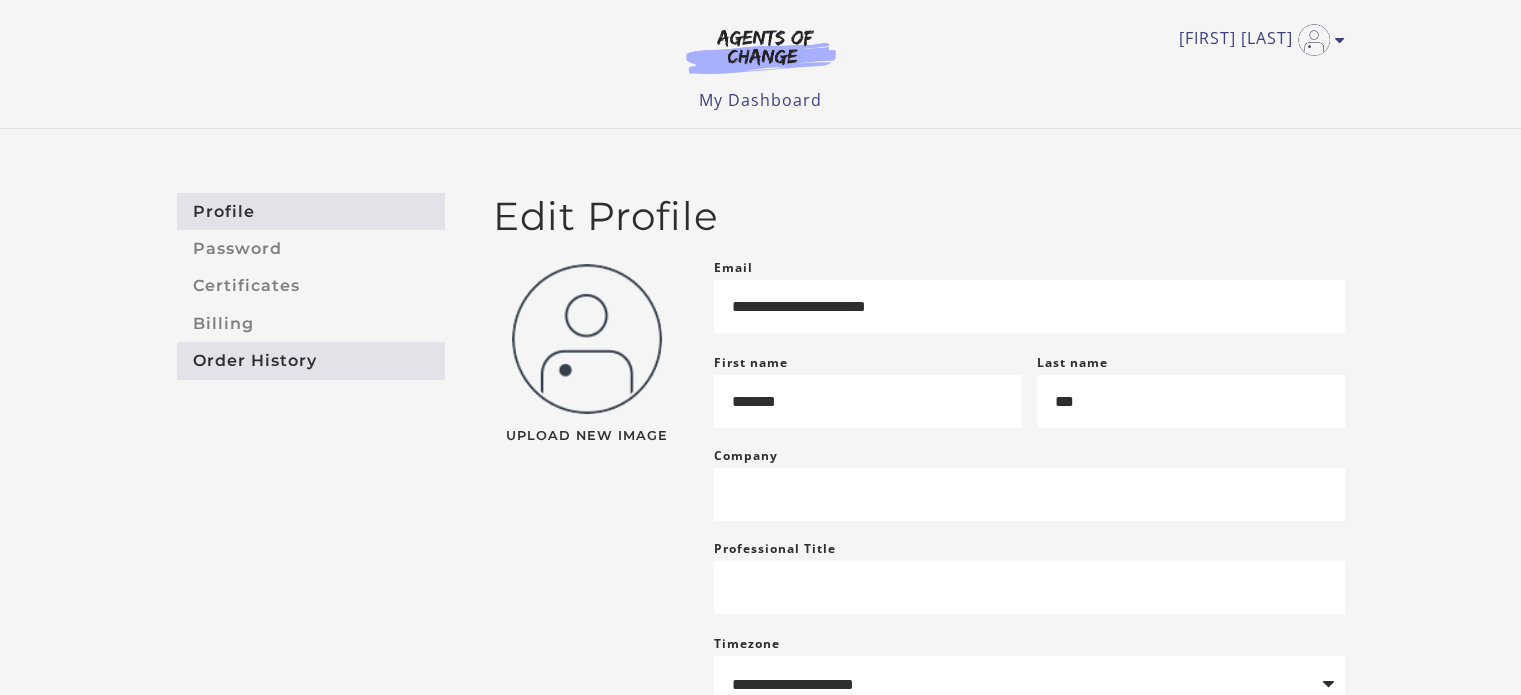 click on "Order History" at bounding box center (311, 360) 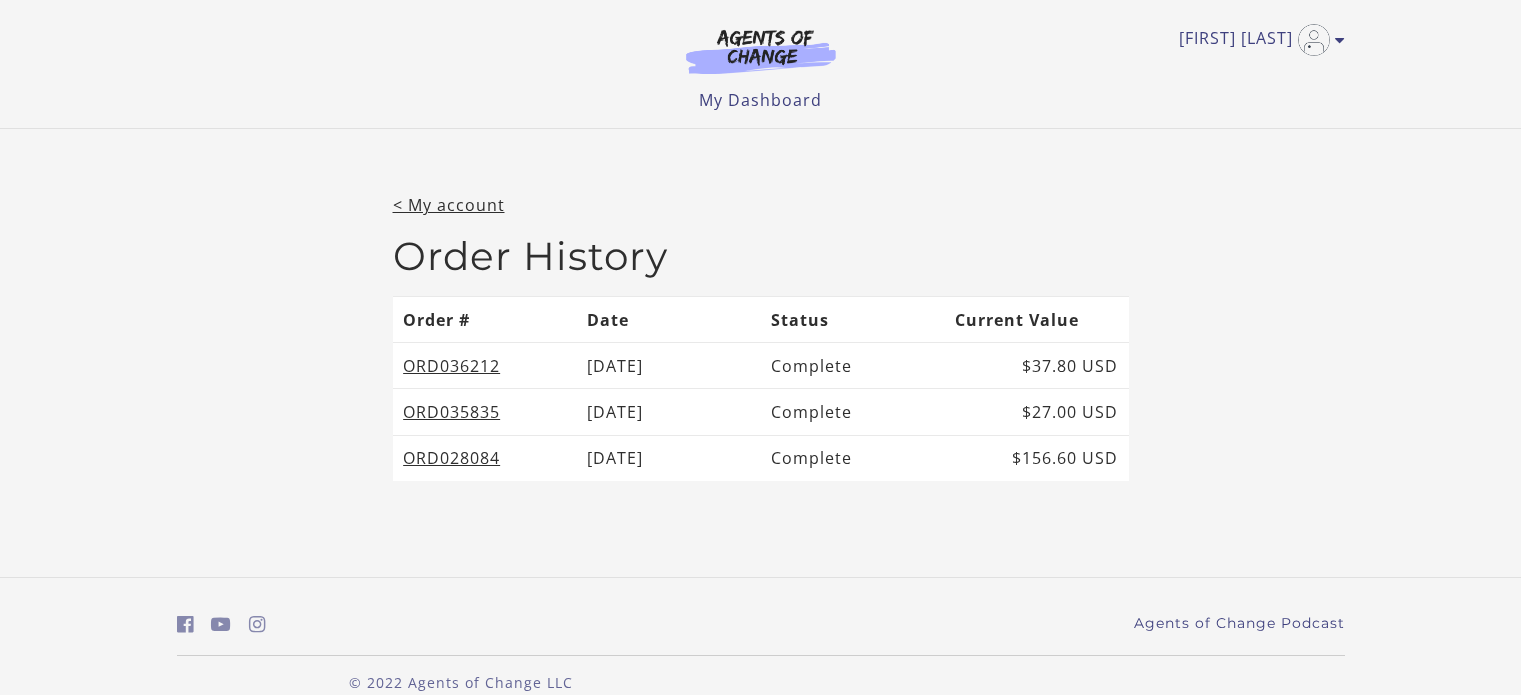 scroll, scrollTop: 0, scrollLeft: 0, axis: both 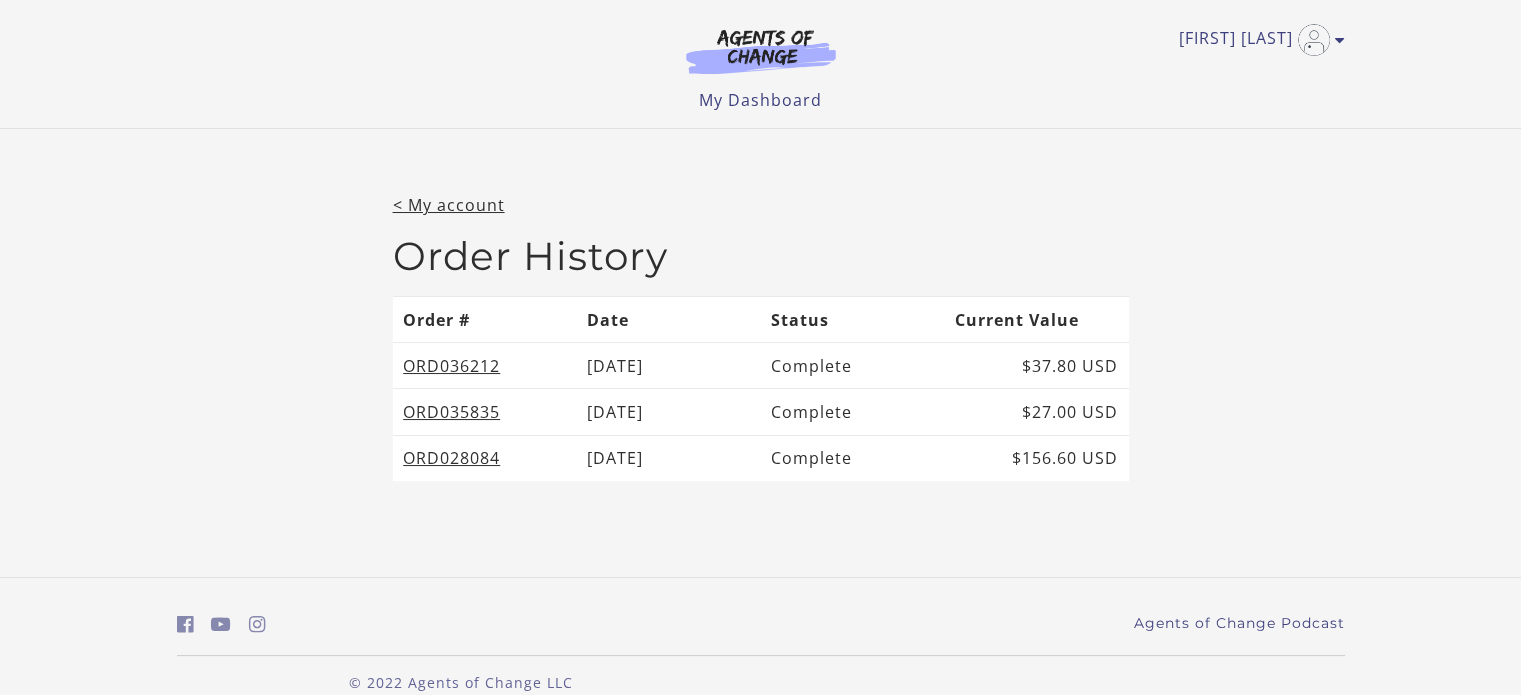 click at bounding box center [761, 51] 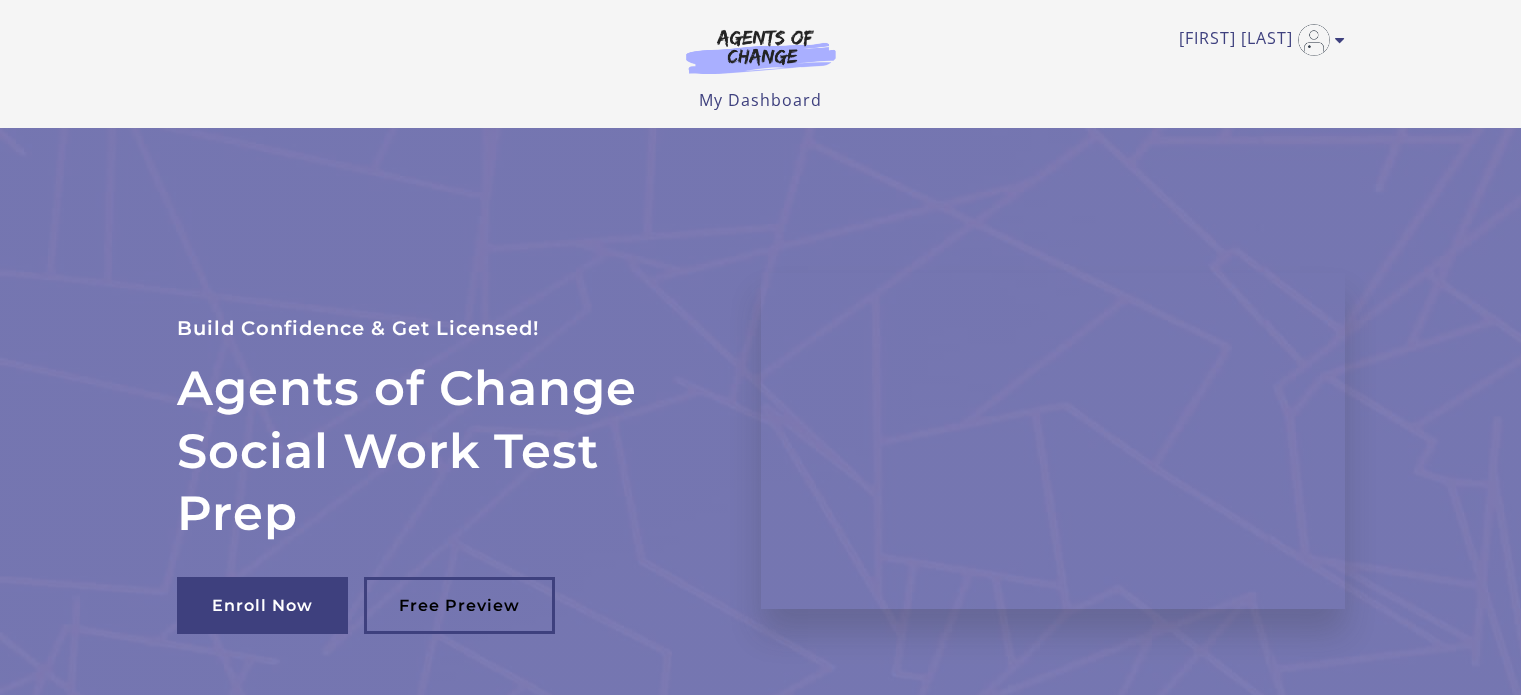 scroll, scrollTop: 0, scrollLeft: 0, axis: both 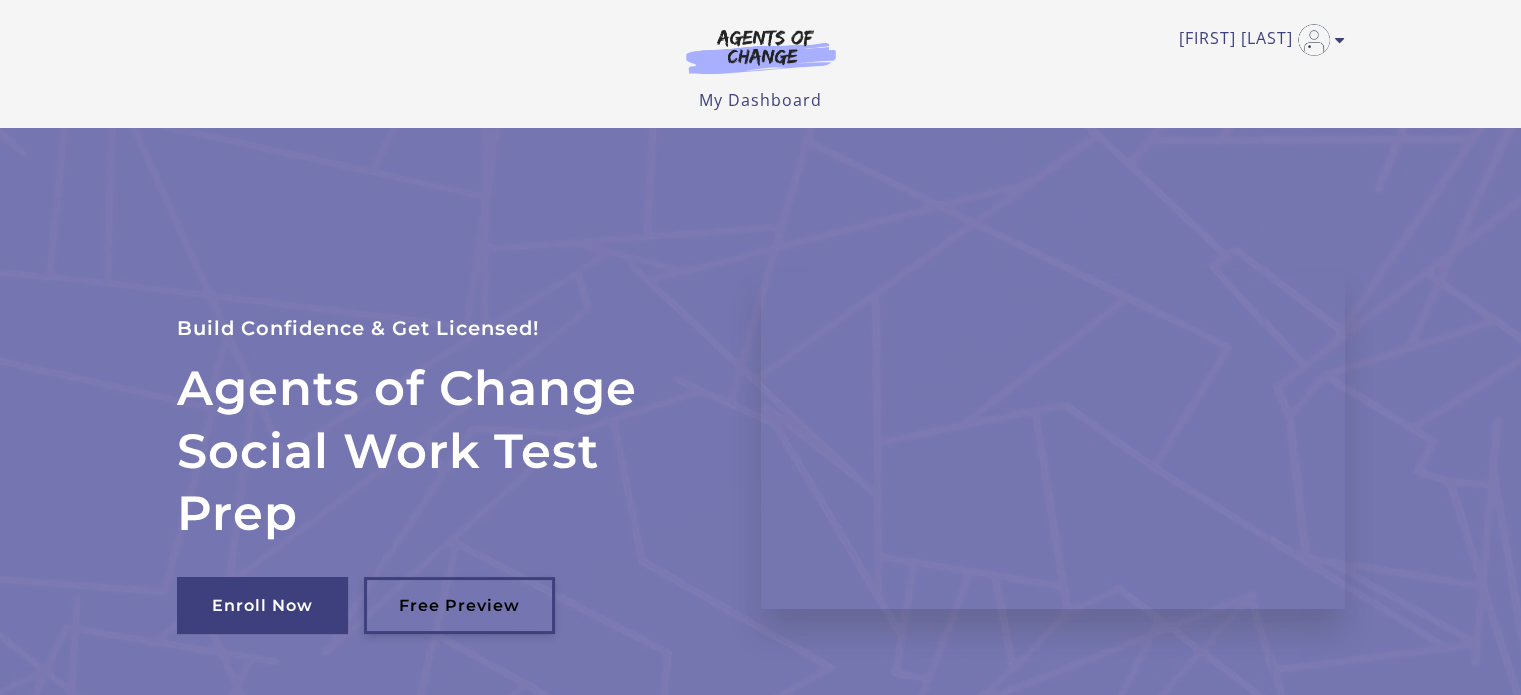 click on "Free Preview" at bounding box center (459, 605) 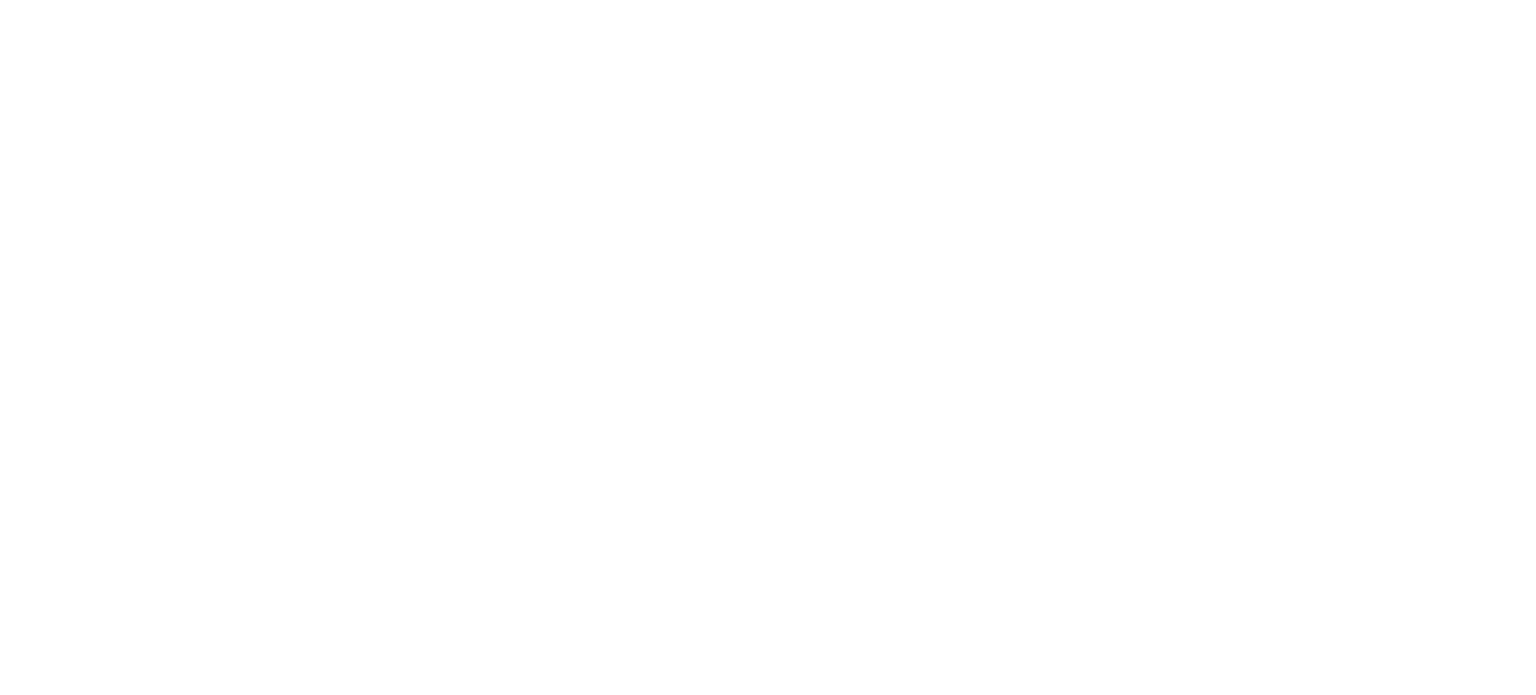 scroll, scrollTop: 0, scrollLeft: 0, axis: both 